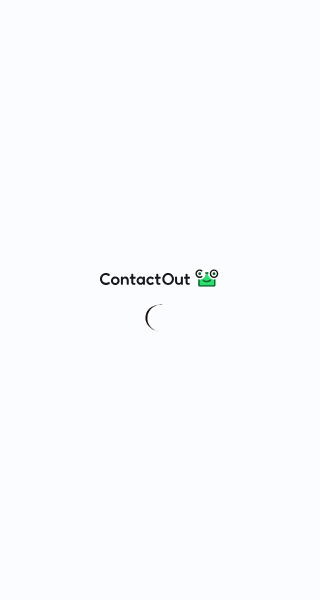 scroll, scrollTop: 0, scrollLeft: 0, axis: both 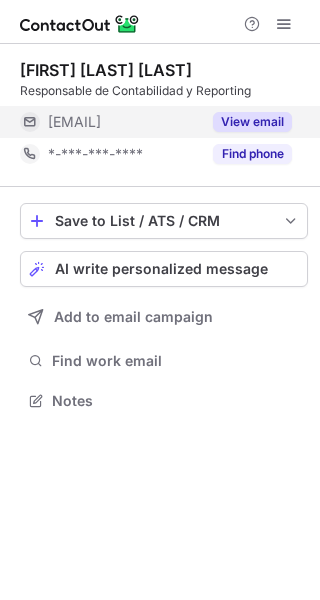 click on "View email" at bounding box center (246, 122) 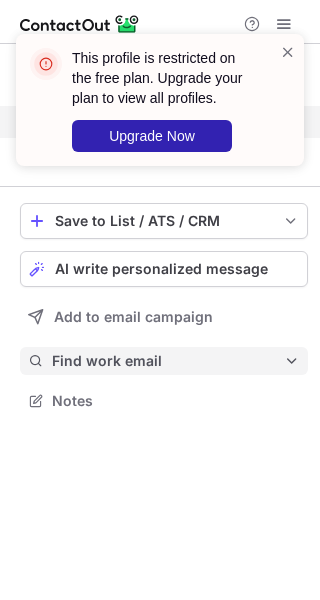 click on "Find work email" at bounding box center (164, 361) 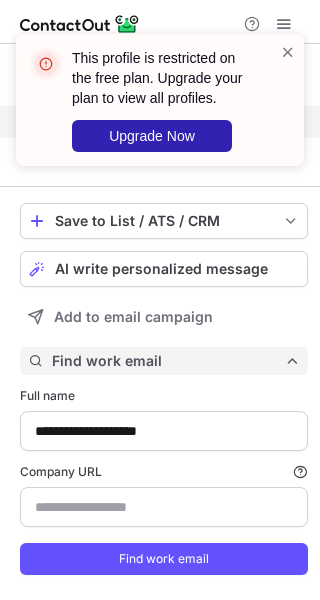 scroll, scrollTop: 10, scrollLeft: 10, axis: both 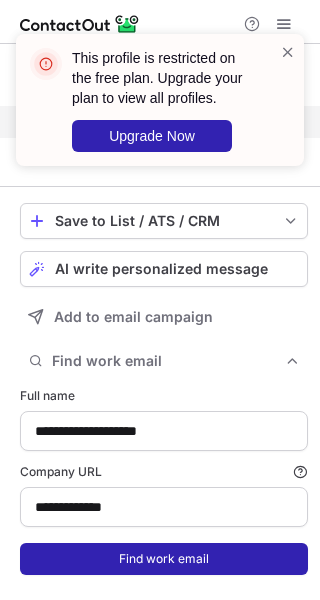 click on "Find work email" at bounding box center [164, 559] 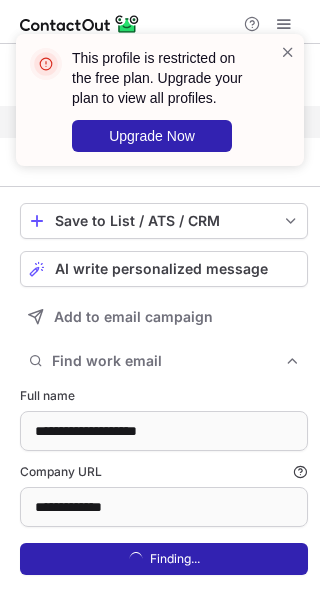 scroll, scrollTop: 10, scrollLeft: 10, axis: both 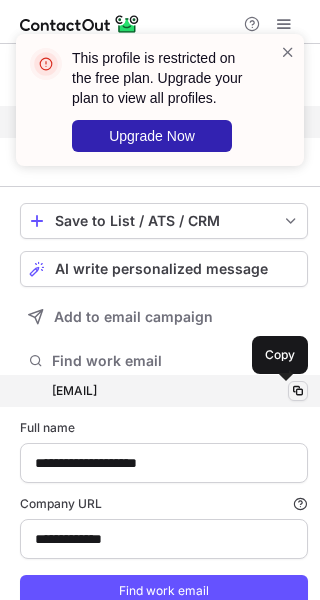 click at bounding box center [298, 391] 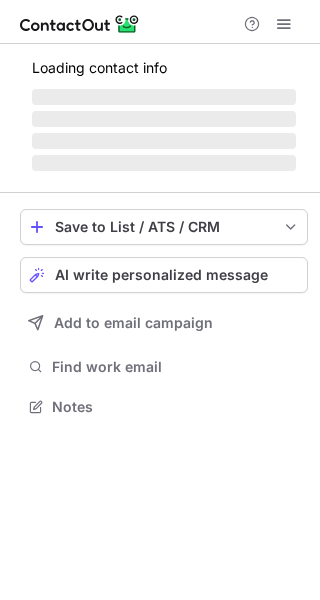 scroll, scrollTop: 0, scrollLeft: 0, axis: both 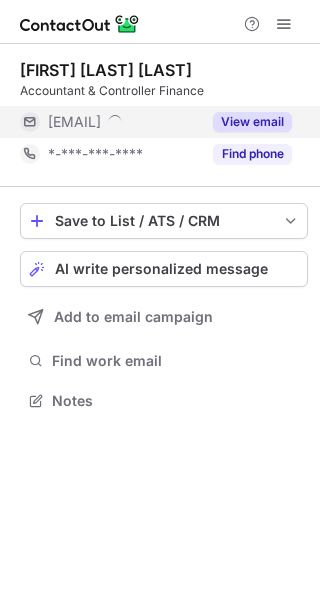 click on "View email" at bounding box center [252, 122] 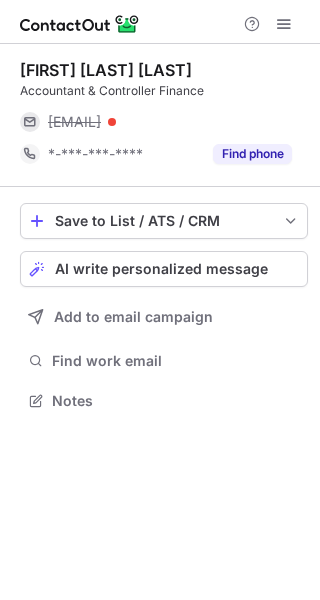 click at bounding box center (112, 122) 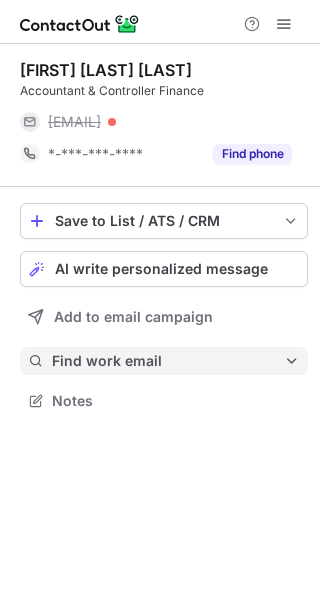 click on "Find work email" at bounding box center [168, 361] 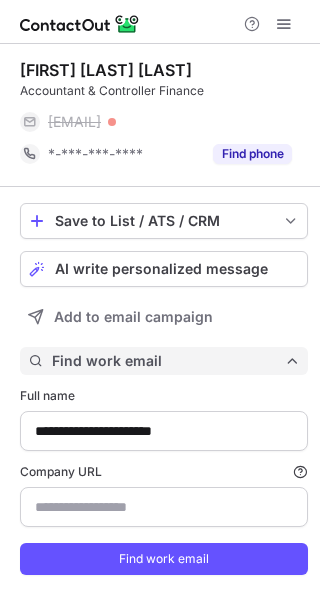 scroll, scrollTop: 10, scrollLeft: 10, axis: both 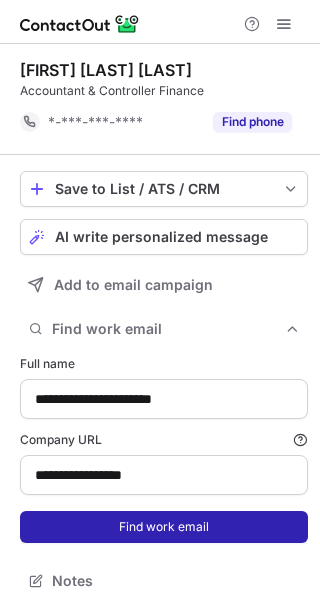 click on "Find work email" at bounding box center (164, 527) 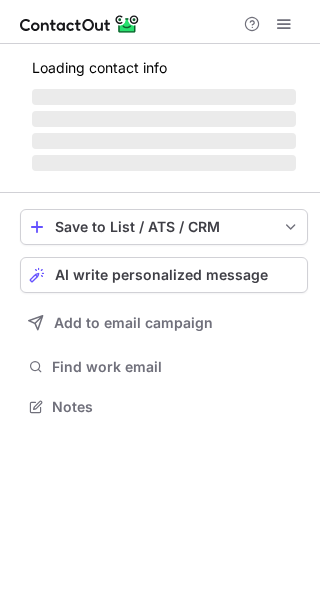 scroll, scrollTop: 0, scrollLeft: 0, axis: both 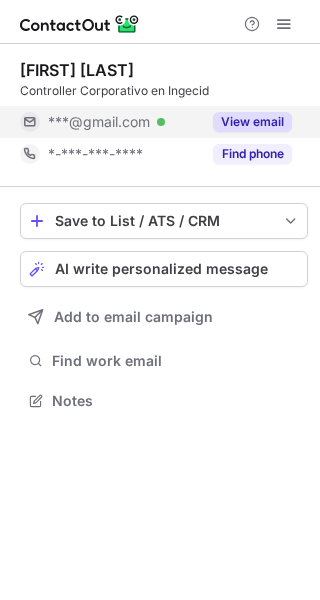 click on "View email" at bounding box center (246, 122) 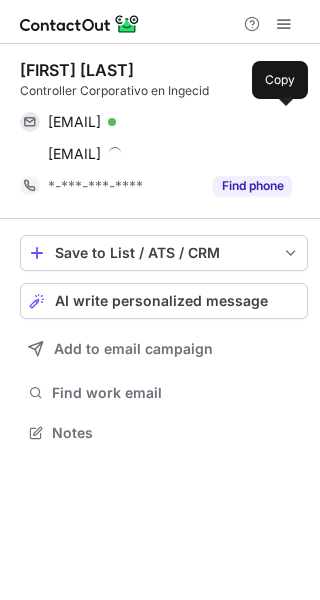 scroll, scrollTop: 10, scrollLeft: 10, axis: both 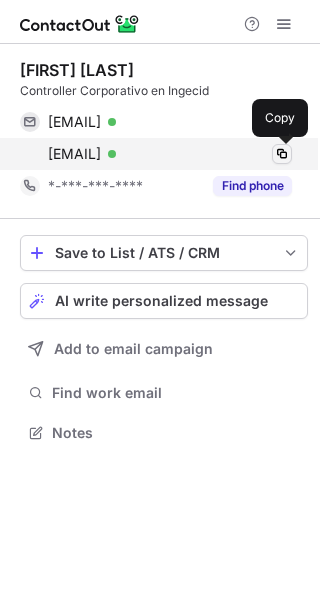click at bounding box center (282, 154) 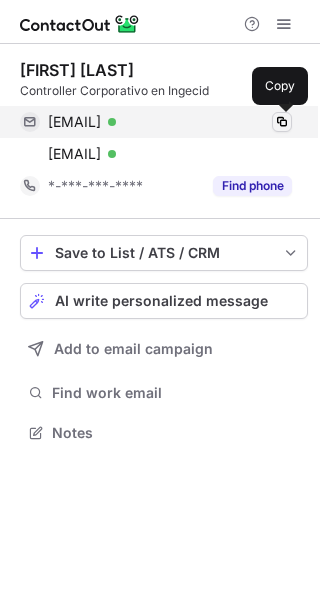 click at bounding box center (282, 122) 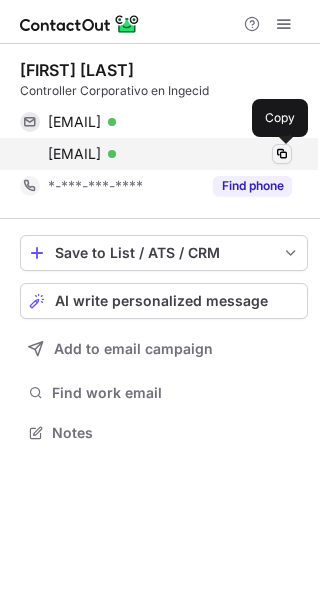 click at bounding box center (282, 154) 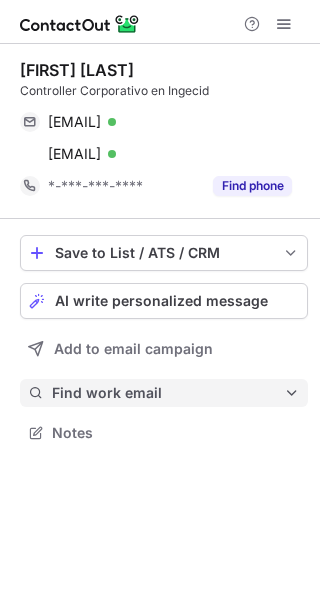 click on "Find work email" at bounding box center [164, 393] 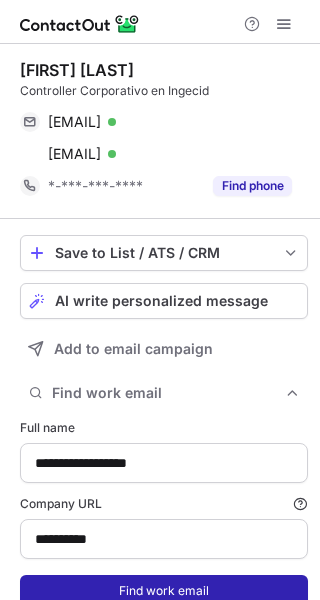 click on "Find work email" at bounding box center [164, 591] 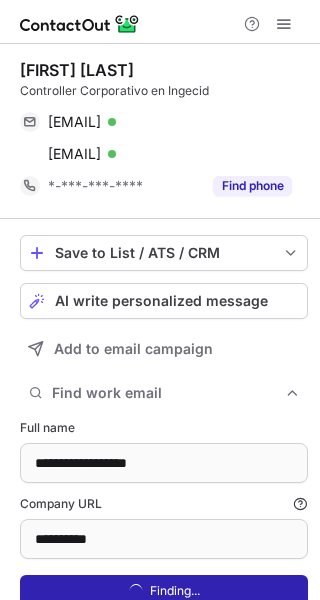 scroll, scrollTop: 10, scrollLeft: 10, axis: both 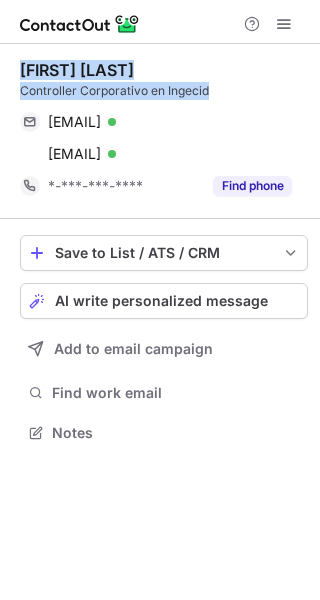 drag, startPoint x: 220, startPoint y: 92, endPoint x: 18, endPoint y: 61, distance: 204.36487 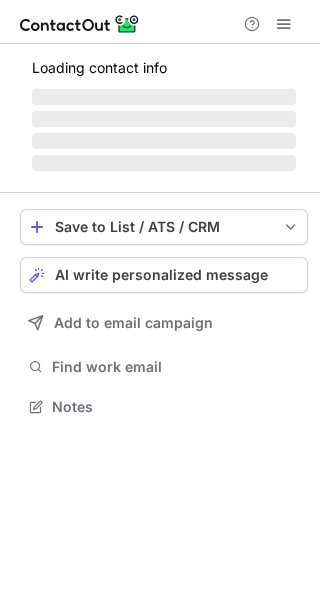 scroll, scrollTop: 0, scrollLeft: 0, axis: both 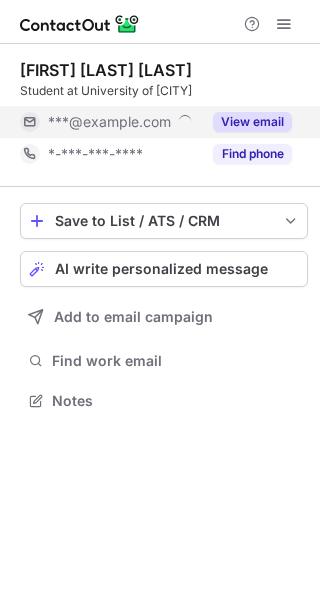click on "View email" at bounding box center (252, 122) 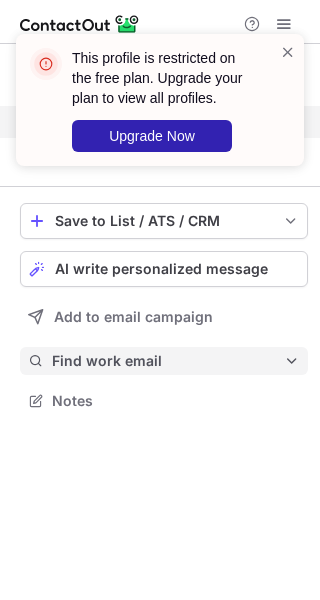 click on "Find work email" at bounding box center [164, 361] 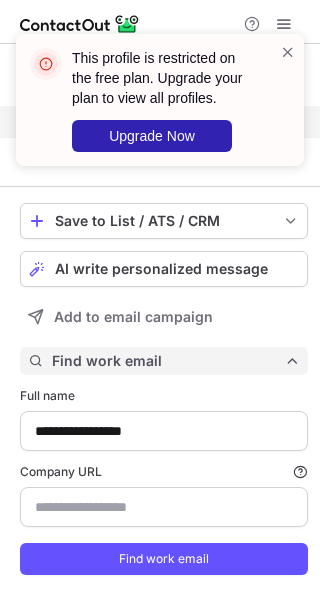 scroll, scrollTop: 10, scrollLeft: 10, axis: both 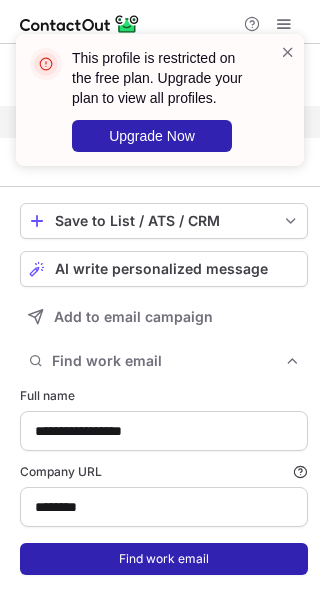 click on "Find work email" at bounding box center [164, 559] 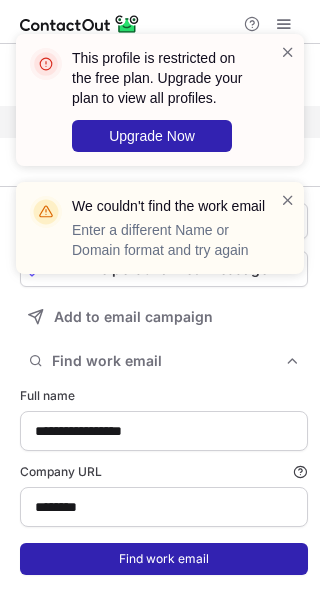 scroll, scrollTop: 567, scrollLeft: 306, axis: both 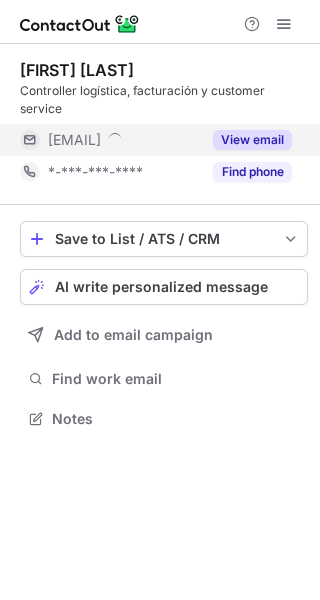 click on "View email" at bounding box center [252, 140] 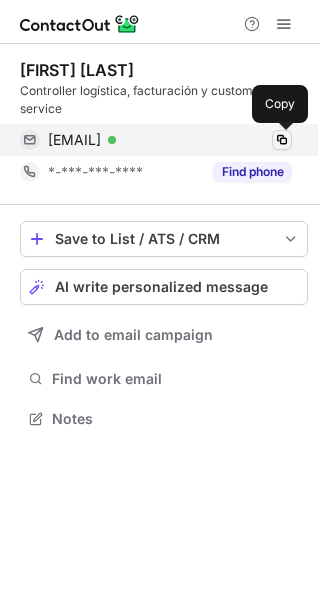click at bounding box center [282, 140] 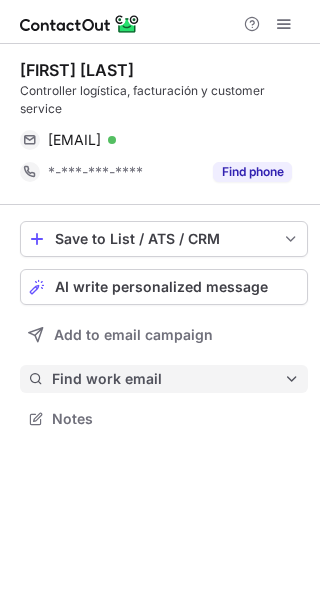 click on "Find work email" at bounding box center [164, 379] 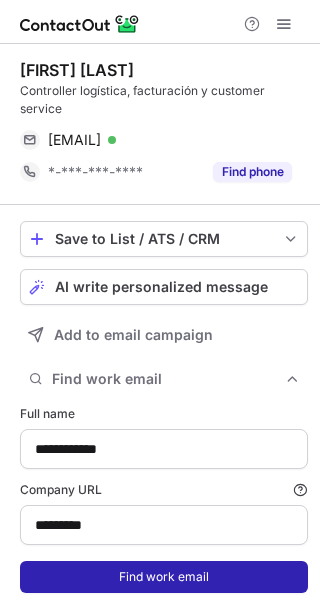 click on "Find work email" at bounding box center [164, 577] 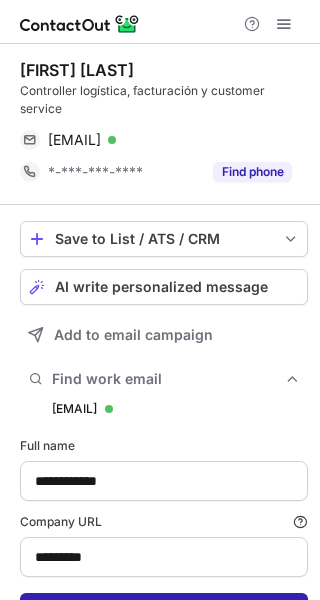 scroll, scrollTop: 10, scrollLeft: 10, axis: both 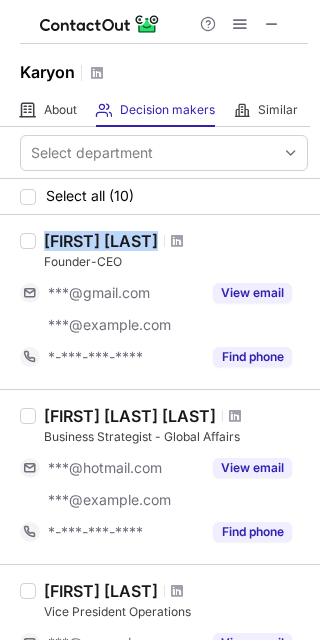 drag, startPoint x: 41, startPoint y: 239, endPoint x: 140, endPoint y: 217, distance: 101.414986 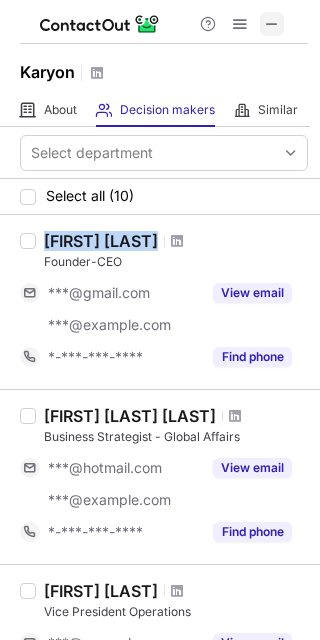 click at bounding box center (272, 24) 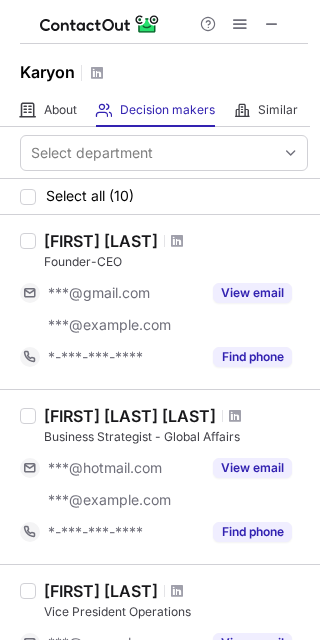 click on "Claire Guillet Founder-CEO ***@gmail.com ***@karyonfood.com View email *-***-***-**** Find phone" at bounding box center [160, 302] 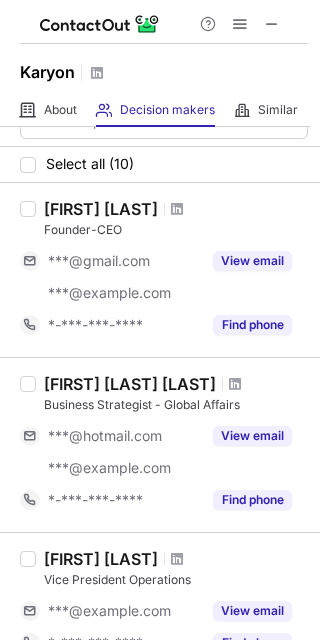 scroll, scrollTop: 0, scrollLeft: 0, axis: both 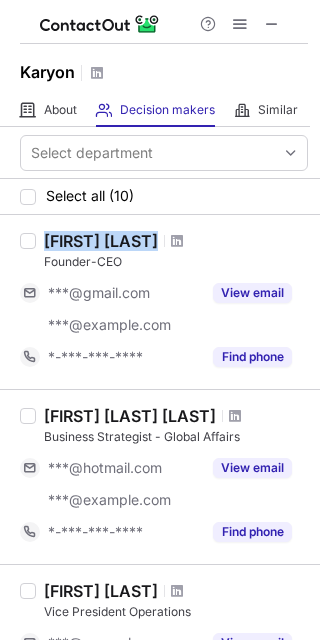 drag, startPoint x: 44, startPoint y: 234, endPoint x: 143, endPoint y: 233, distance: 99.00505 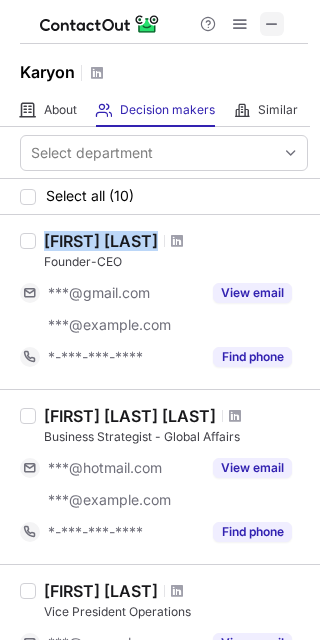 click at bounding box center [272, 24] 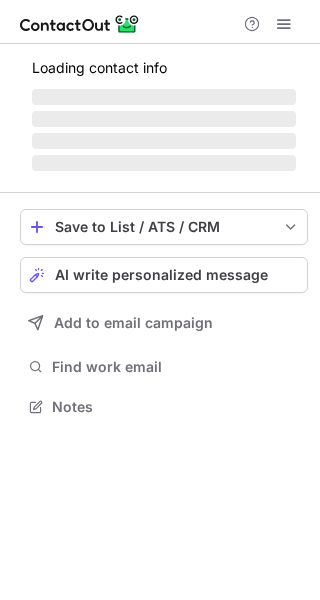 scroll, scrollTop: 0, scrollLeft: 0, axis: both 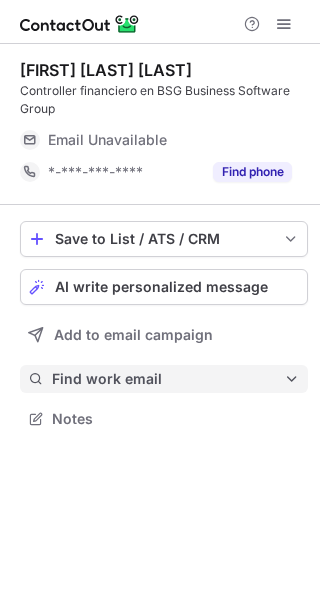 click on "Find work email" at bounding box center [164, 379] 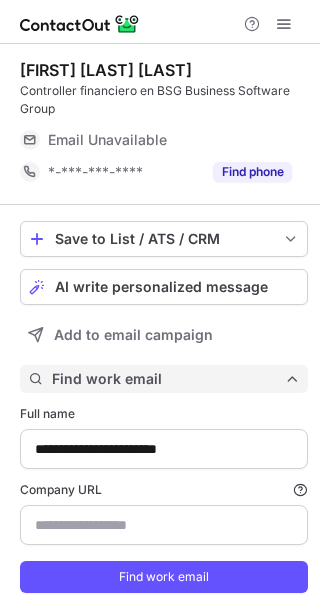 scroll, scrollTop: 10, scrollLeft: 10, axis: both 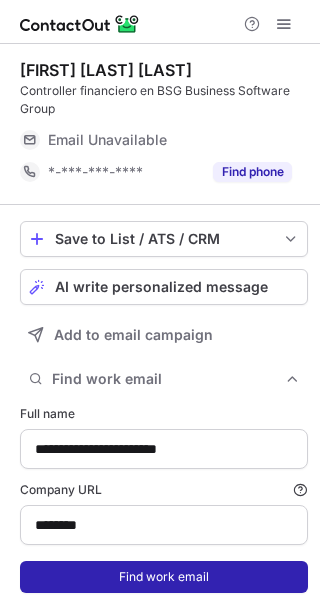 click on "Find work email" at bounding box center (164, 577) 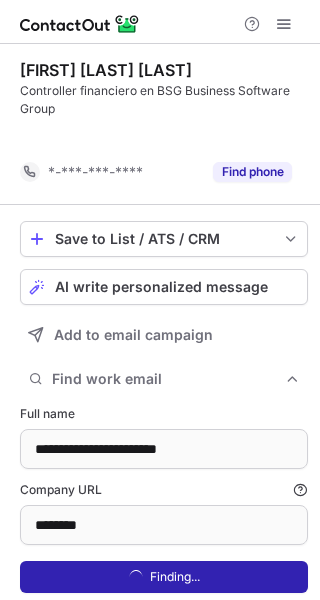 scroll, scrollTop: 585, scrollLeft: 306, axis: both 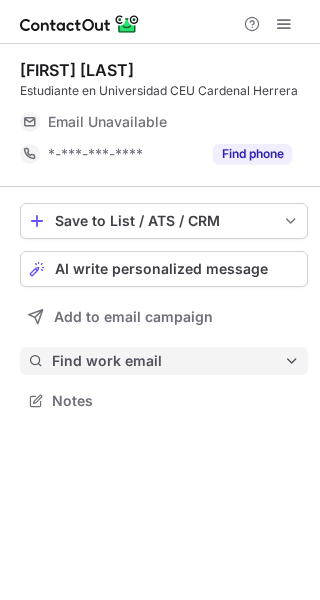 click on "Find work email" at bounding box center (168, 361) 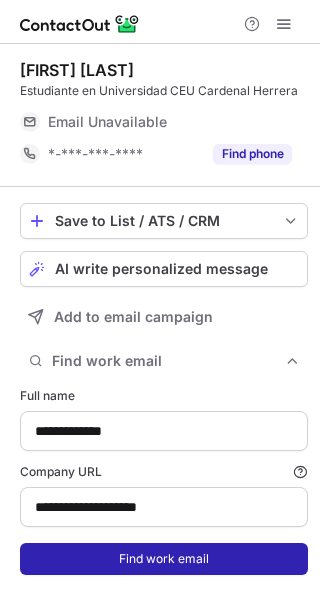 click on "Find work email" at bounding box center [164, 559] 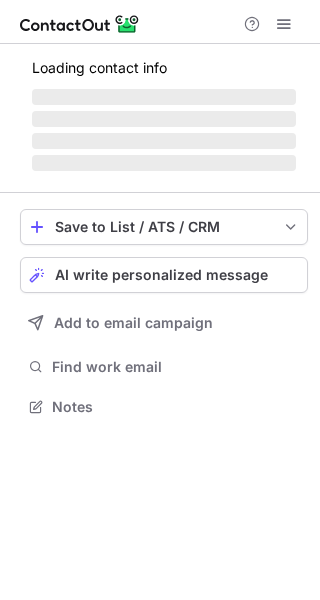 scroll, scrollTop: 0, scrollLeft: 0, axis: both 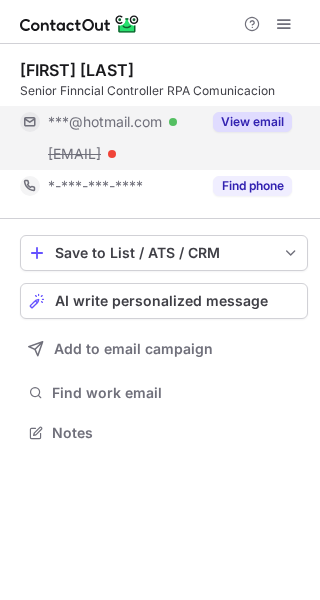 click on "View email" at bounding box center [252, 122] 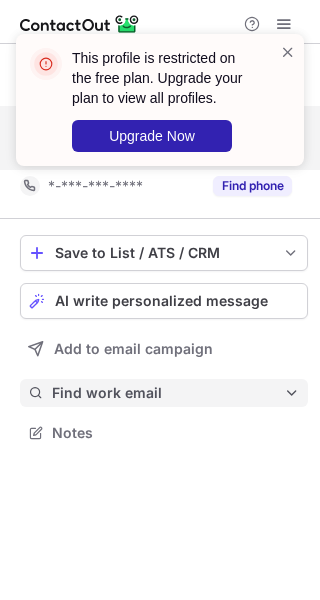click on "Find work email" at bounding box center [168, 393] 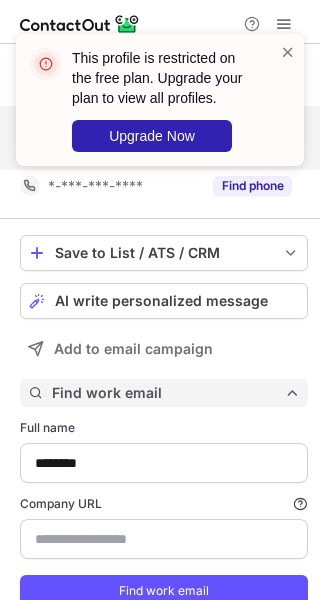 scroll, scrollTop: 10, scrollLeft: 10, axis: both 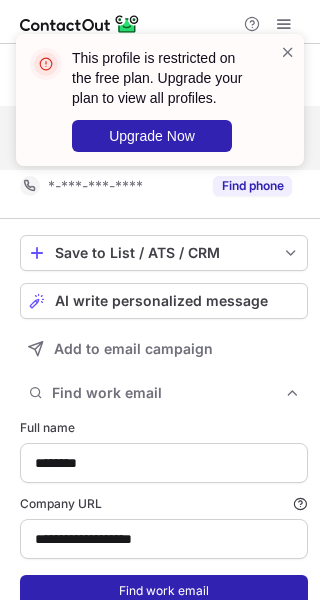 click on "Find work email" at bounding box center [164, 591] 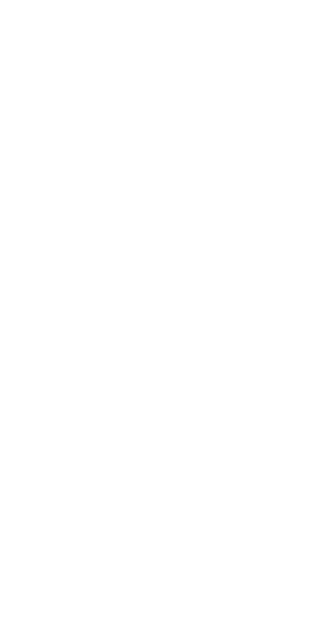 scroll, scrollTop: 0, scrollLeft: 0, axis: both 